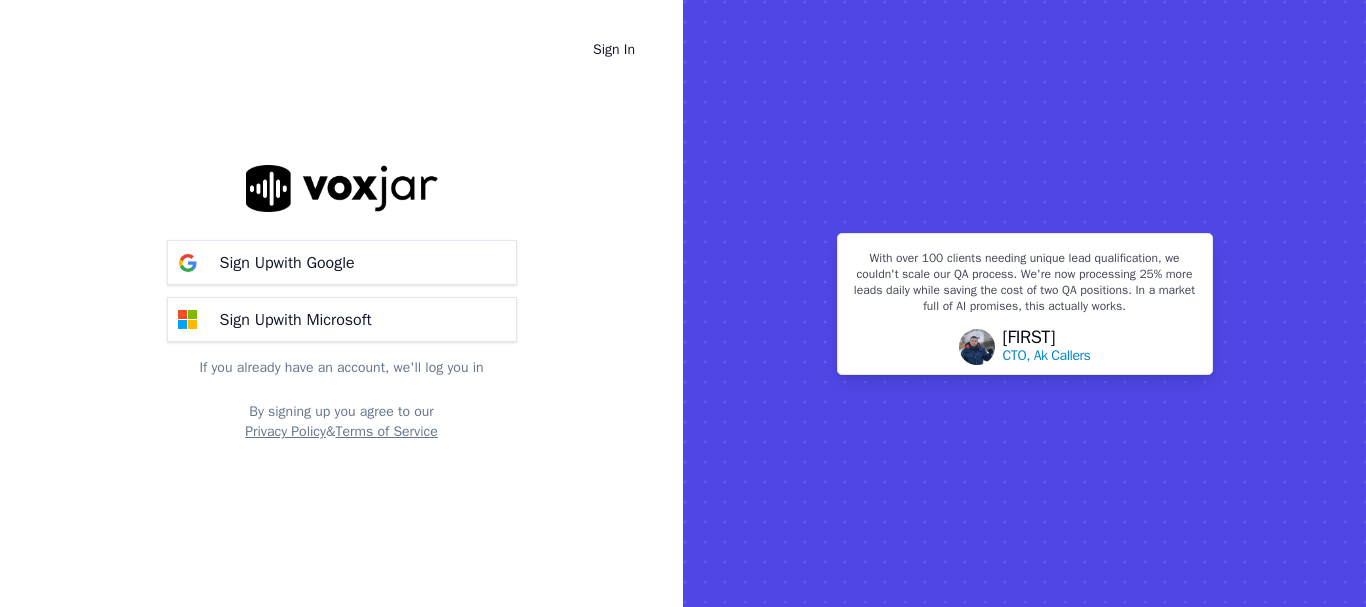 scroll, scrollTop: 0, scrollLeft: 0, axis: both 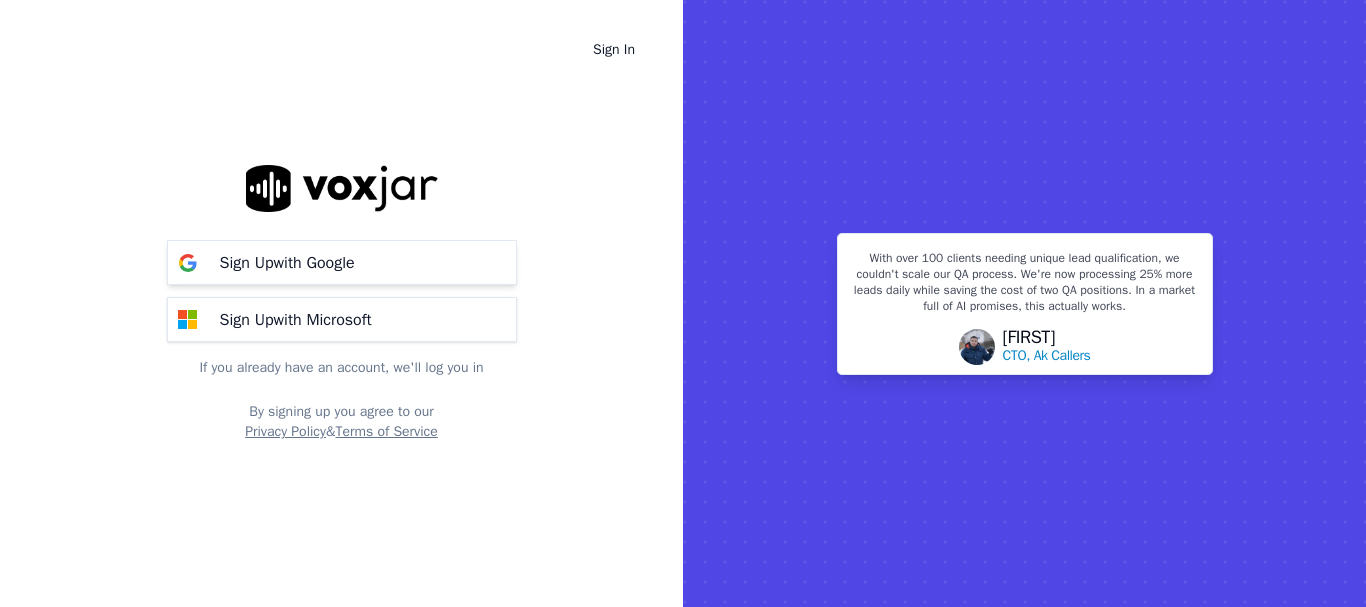 click on "Sign Up  with Google" at bounding box center (287, 263) 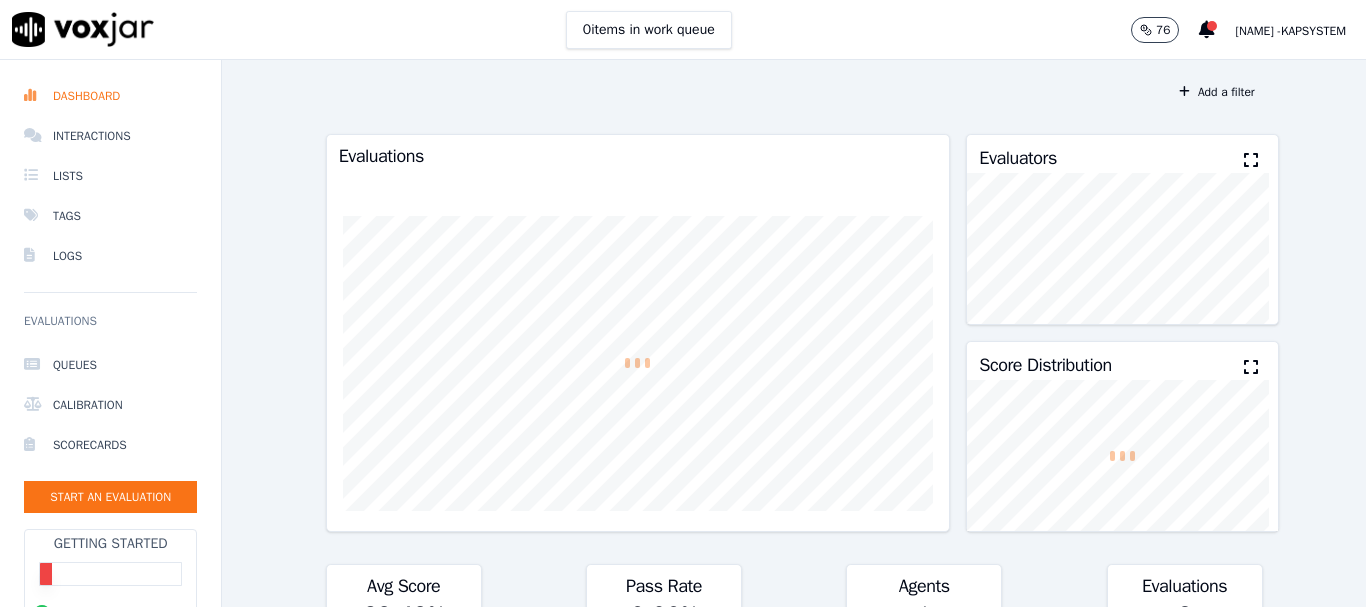 scroll, scrollTop: 0, scrollLeft: 0, axis: both 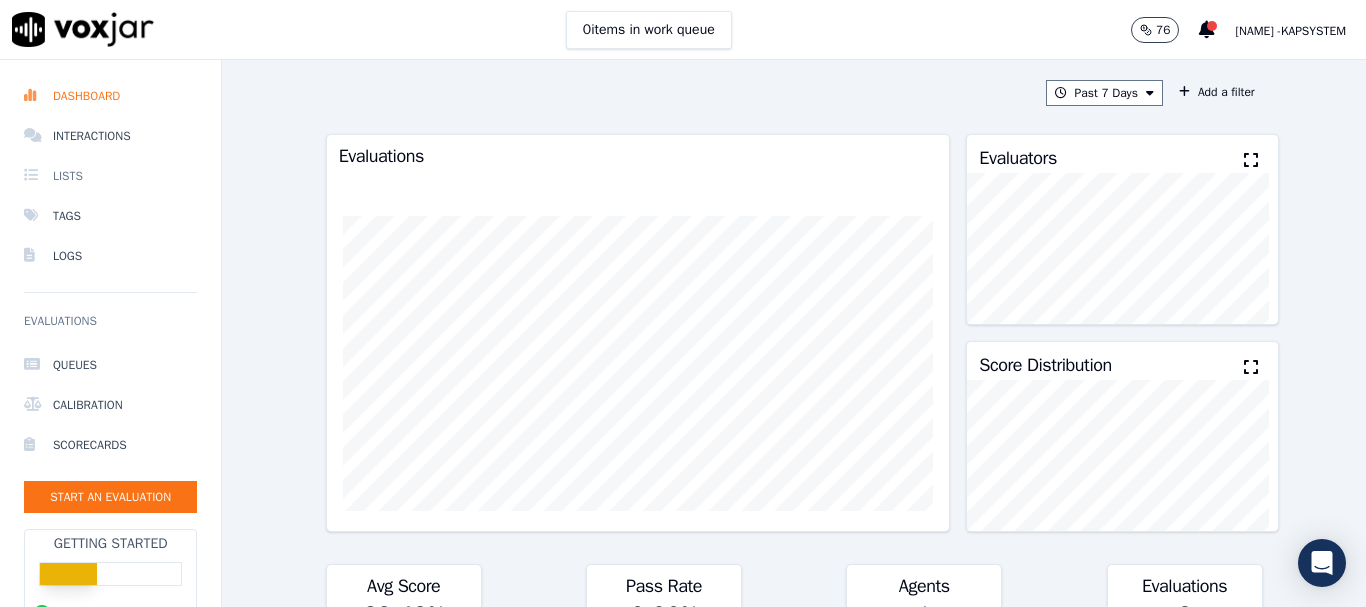 click on "Lists" at bounding box center [110, 176] 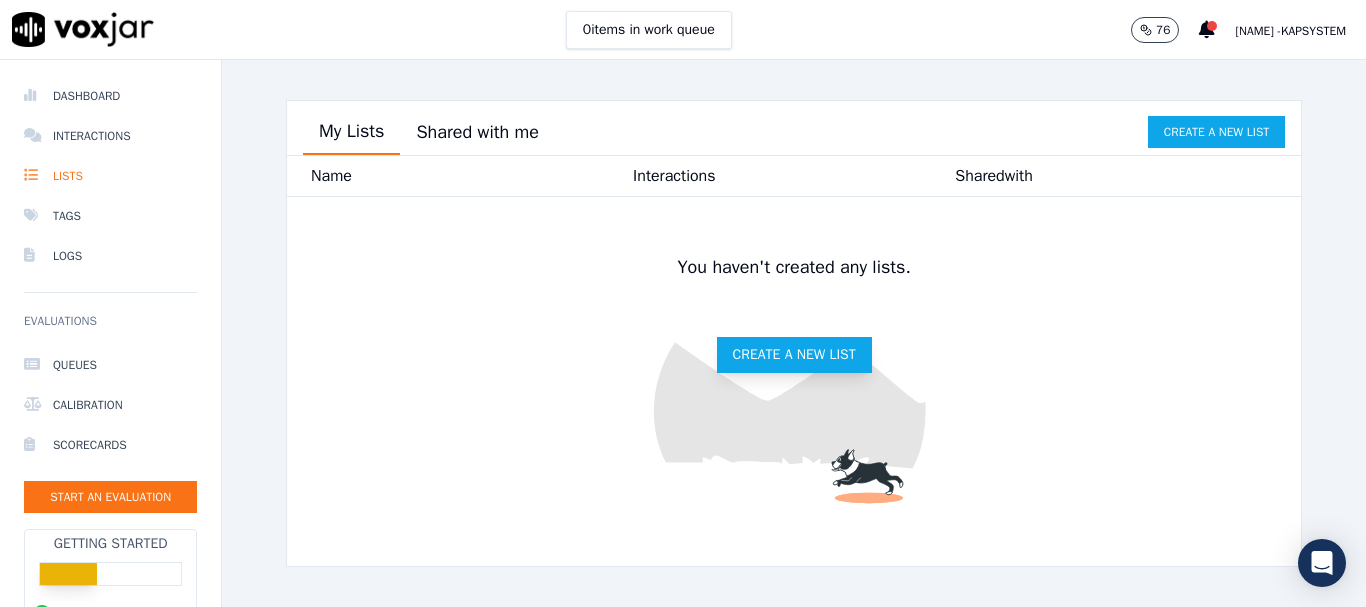 click on "Create a new list" at bounding box center (794, 355) 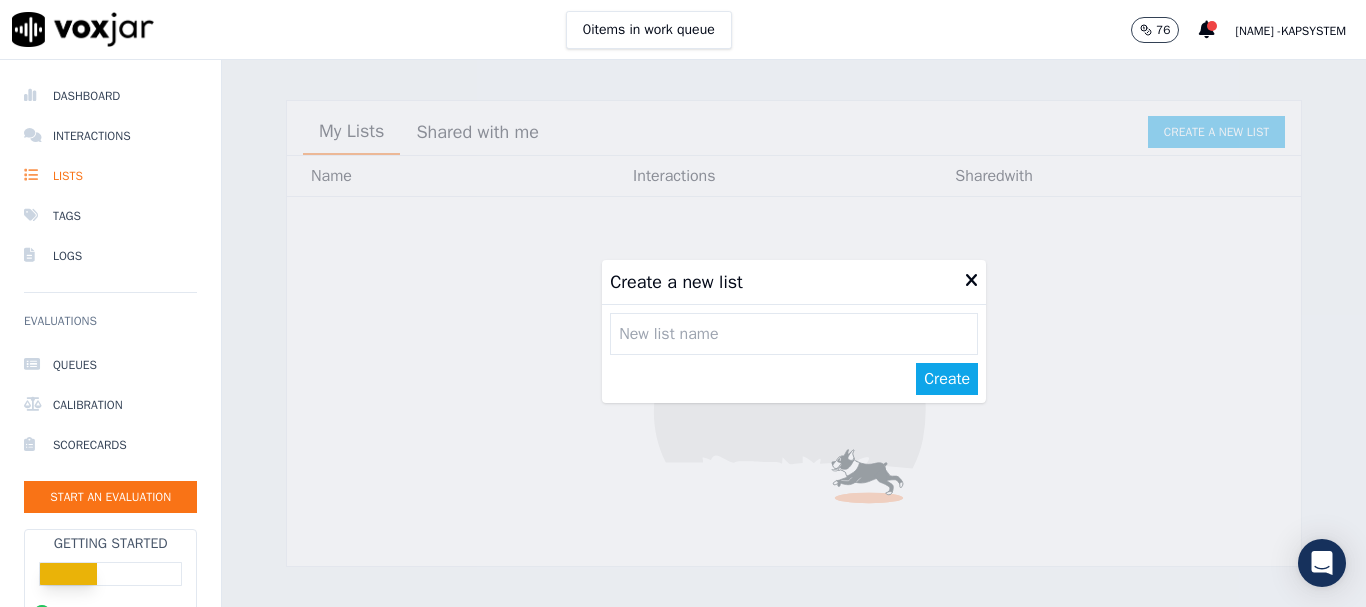 click on "Create a new list" at bounding box center (794, 282) 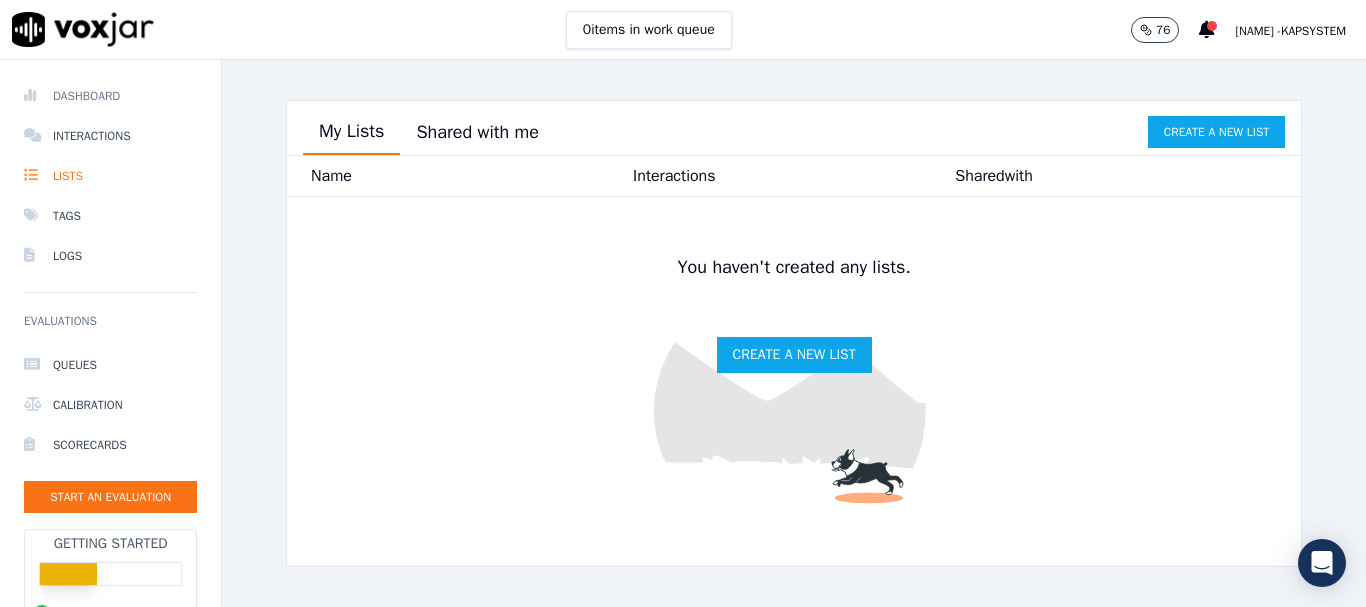 click on "Dashboard" at bounding box center (110, 96) 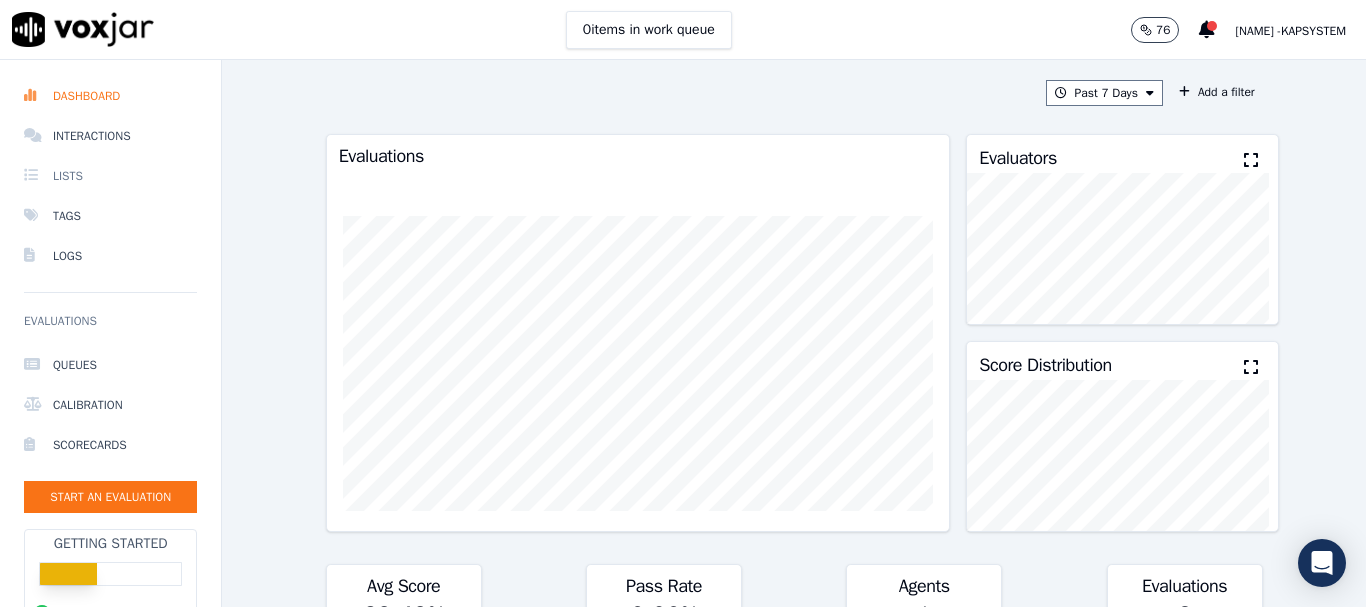 click on "Lists" at bounding box center (110, 176) 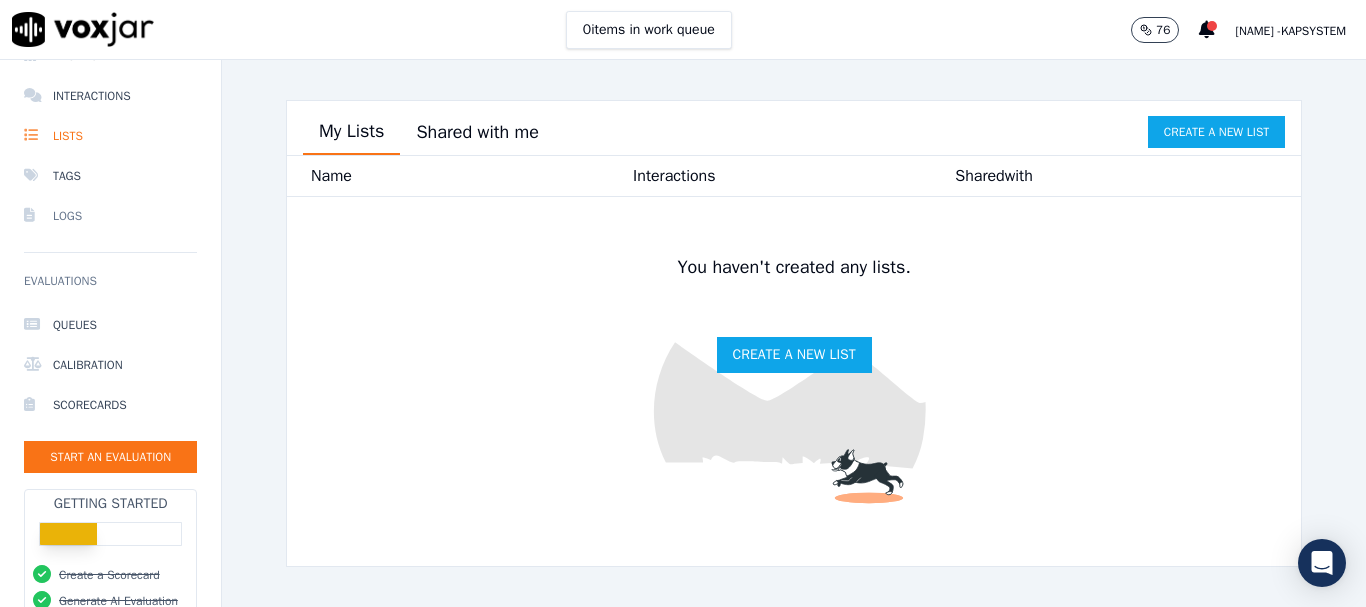 scroll, scrollTop: 0, scrollLeft: 0, axis: both 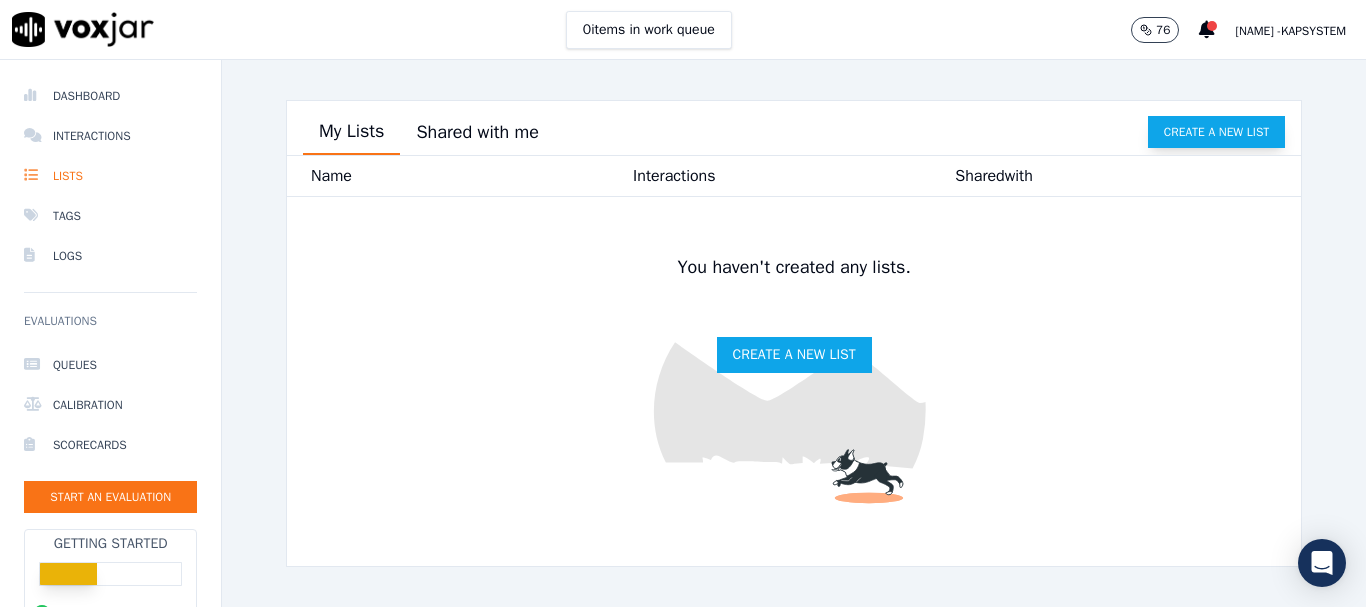 click on "Create a new list" at bounding box center [1217, 132] 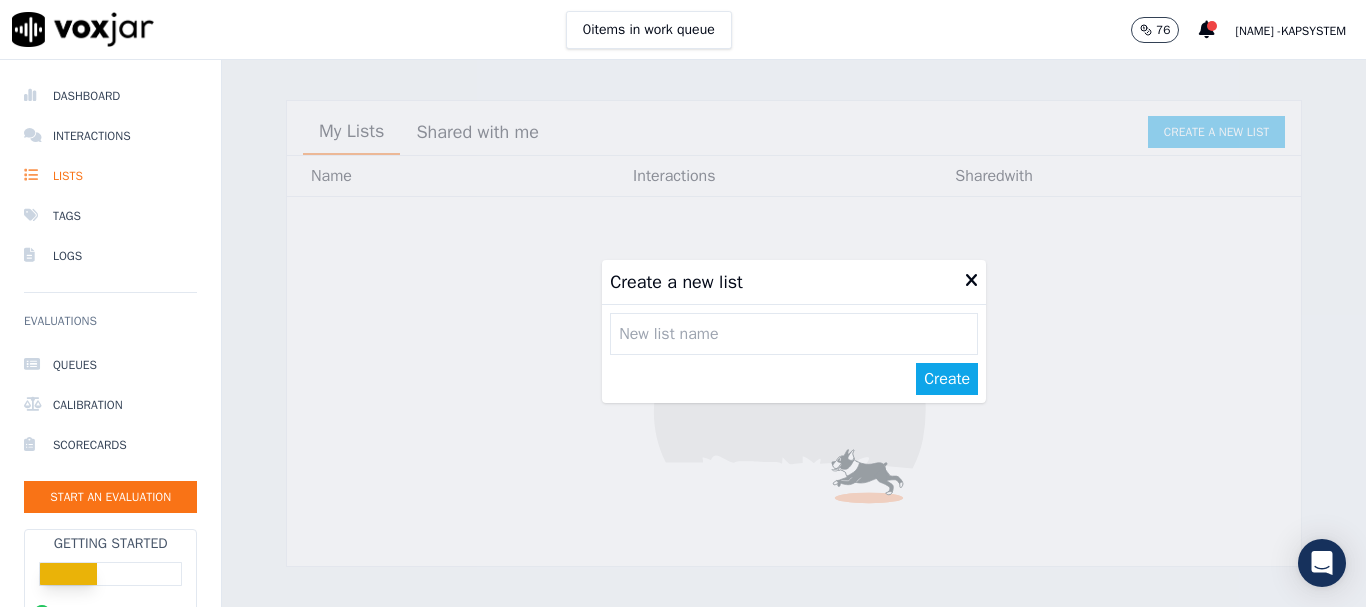 click at bounding box center (794, 334) 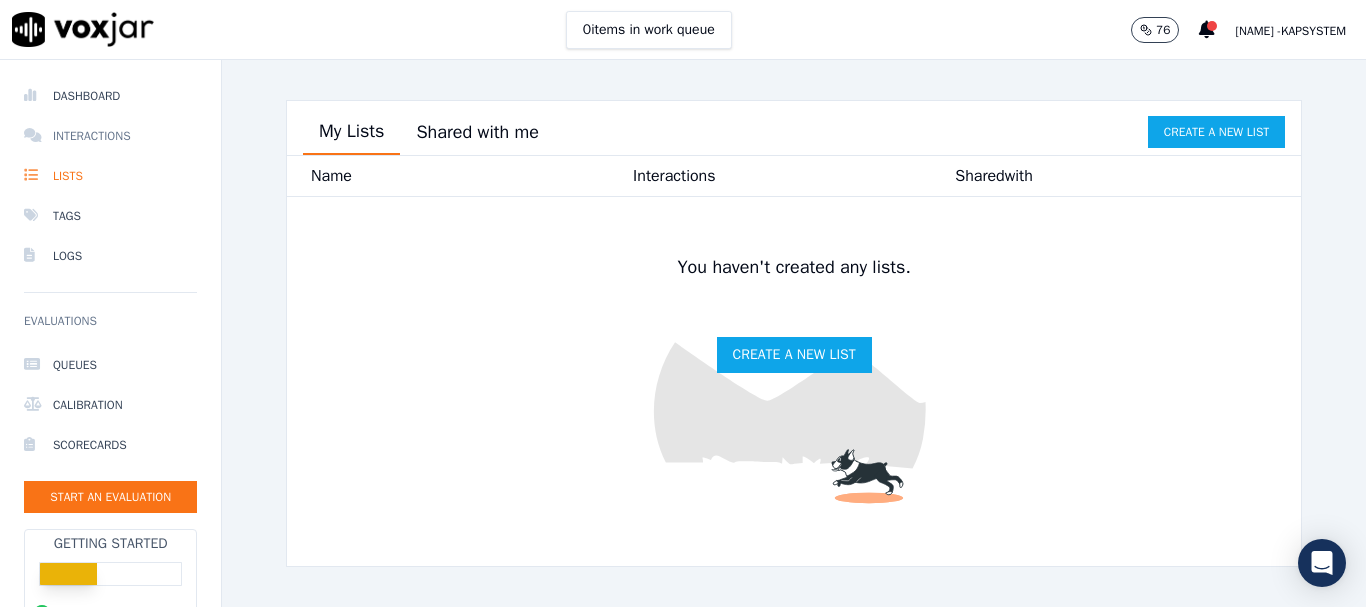 click on "Interactions" at bounding box center (110, 136) 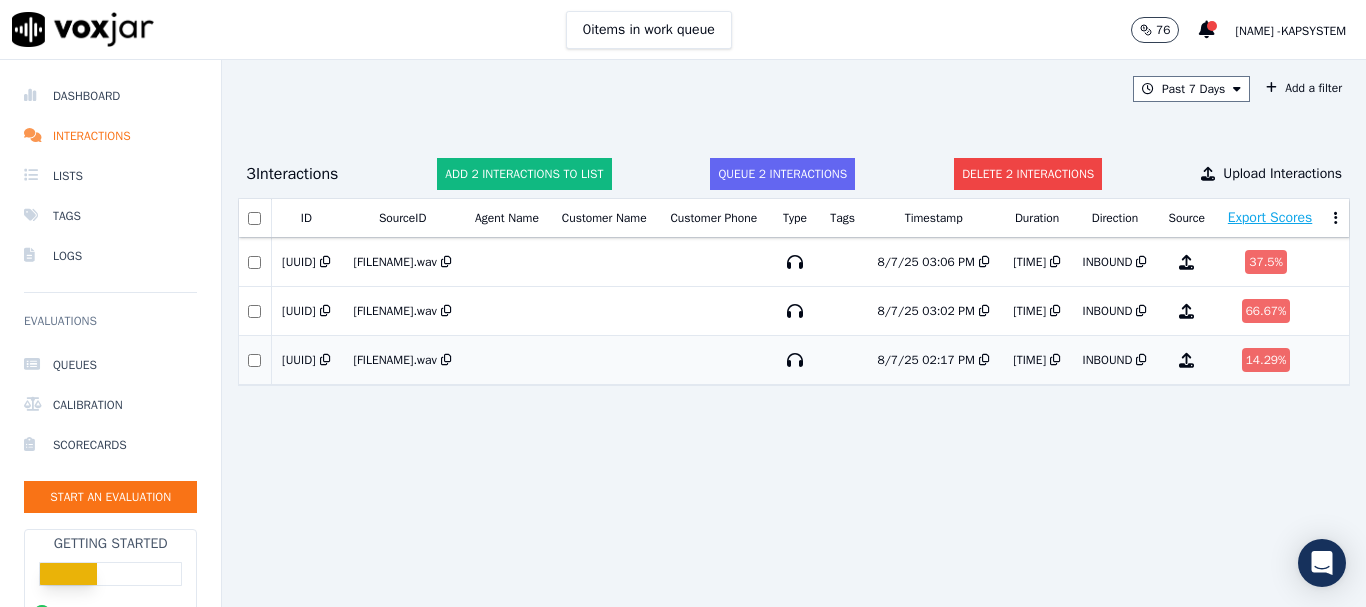 click at bounding box center [255, 360] 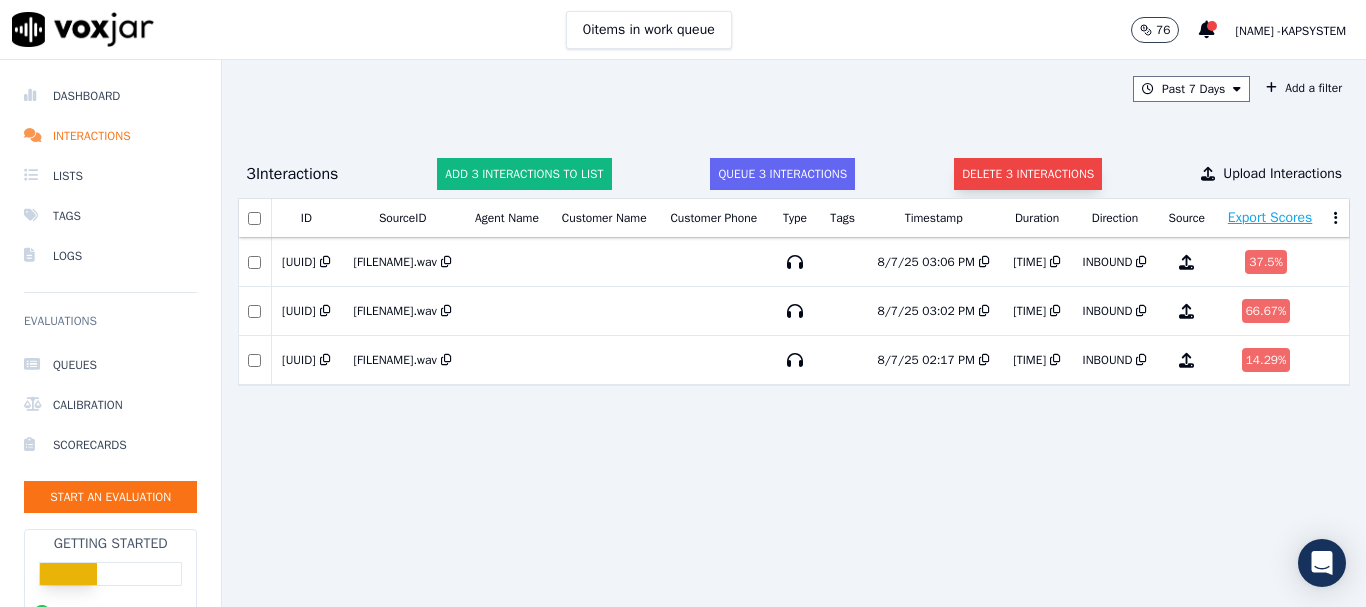 click on "Delete 3 interactions" at bounding box center [1028, 174] 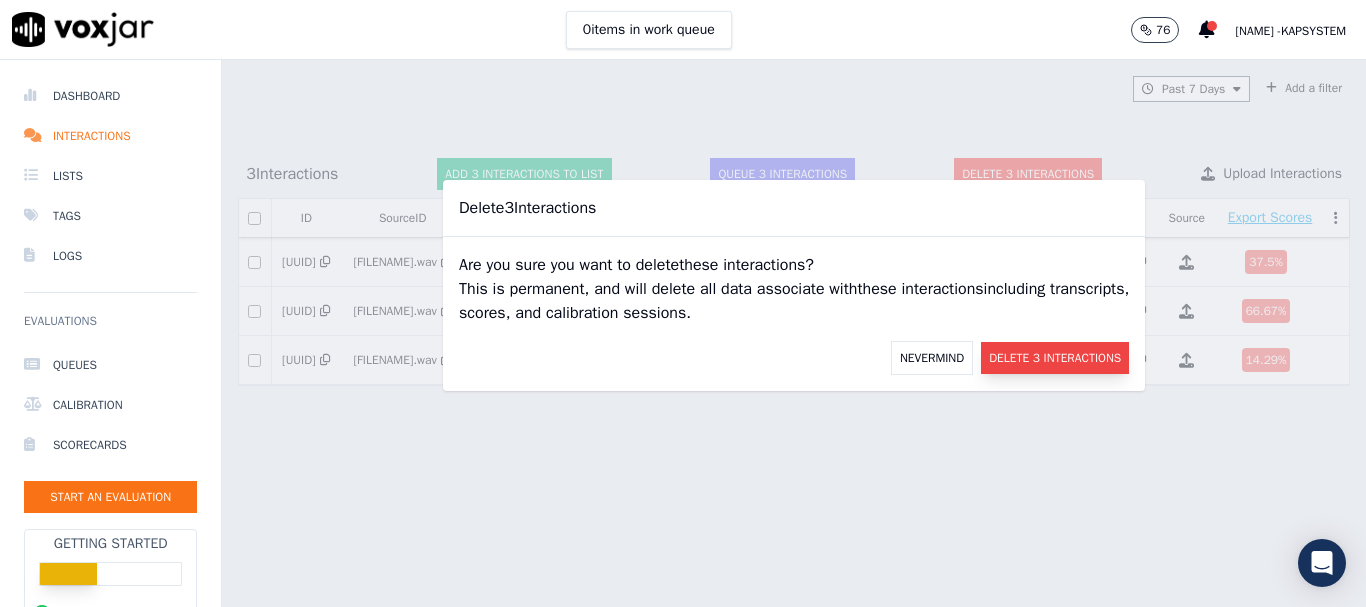 click on "Delete 3 Interactions" at bounding box center [1055, 358] 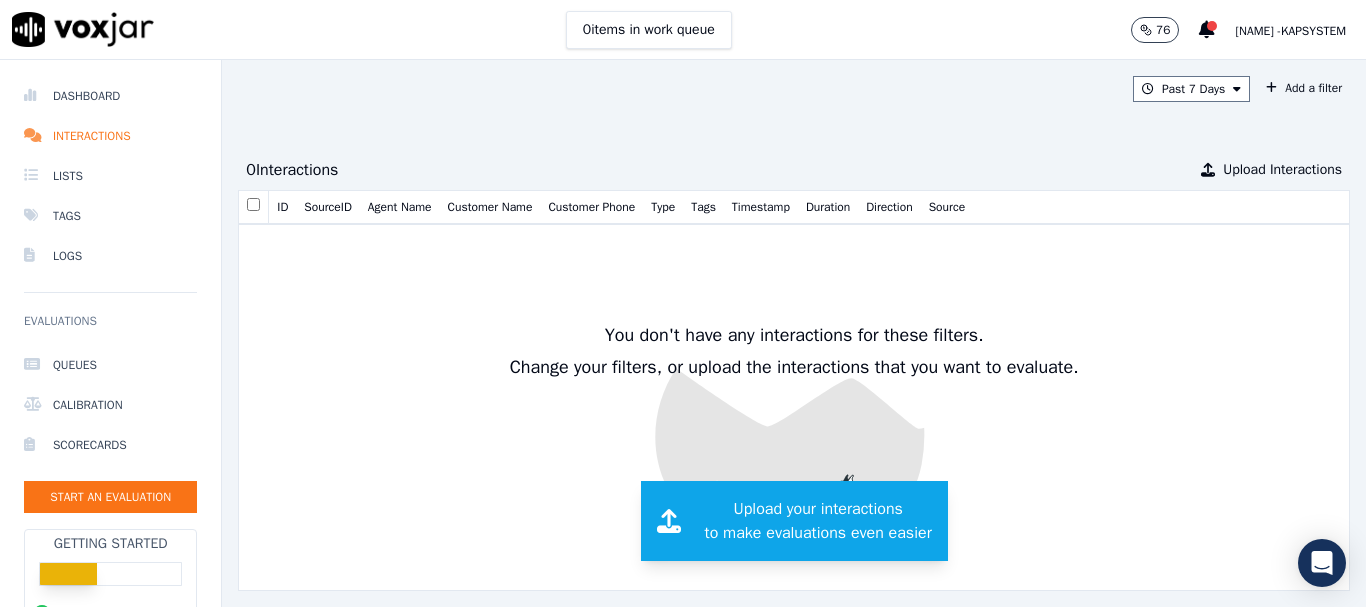 click on "Upload your interactions to make evaluations even easier" at bounding box center [818, 521] 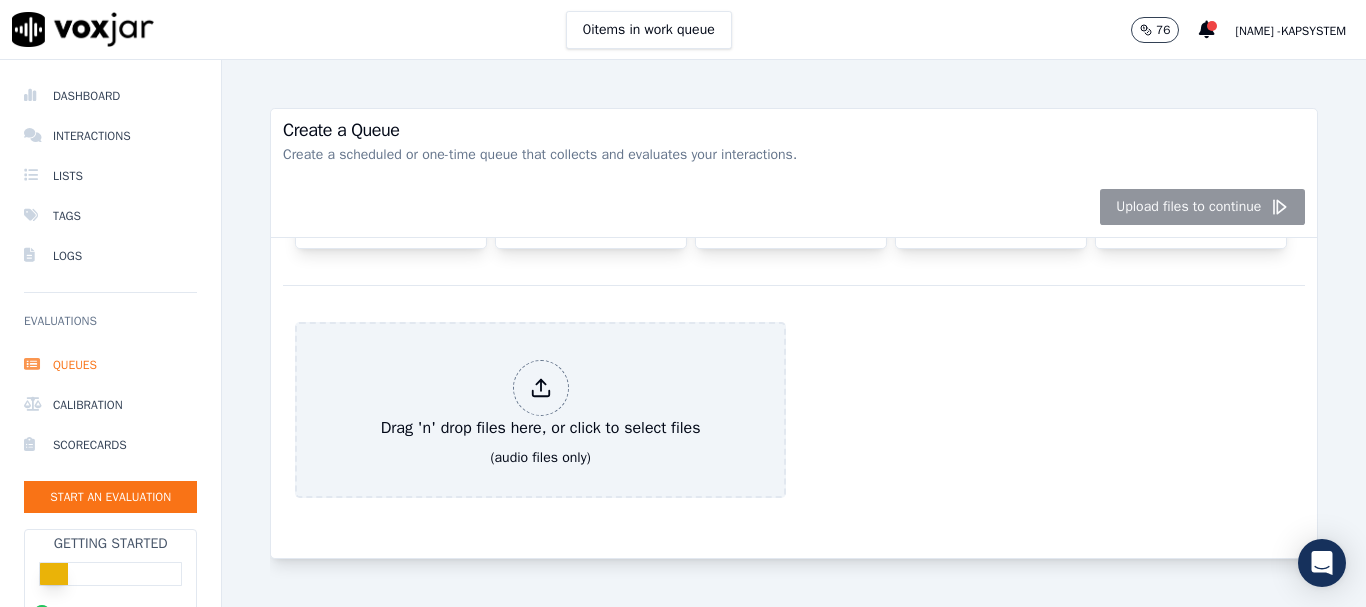 scroll, scrollTop: 300, scrollLeft: 0, axis: vertical 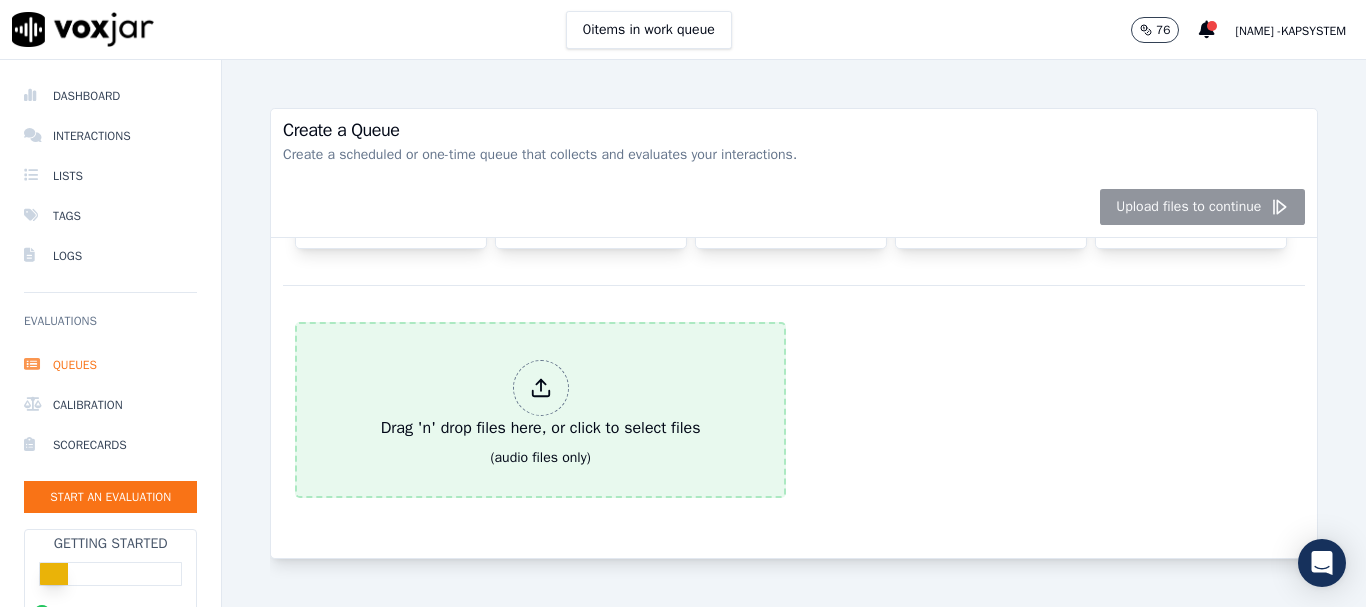 click 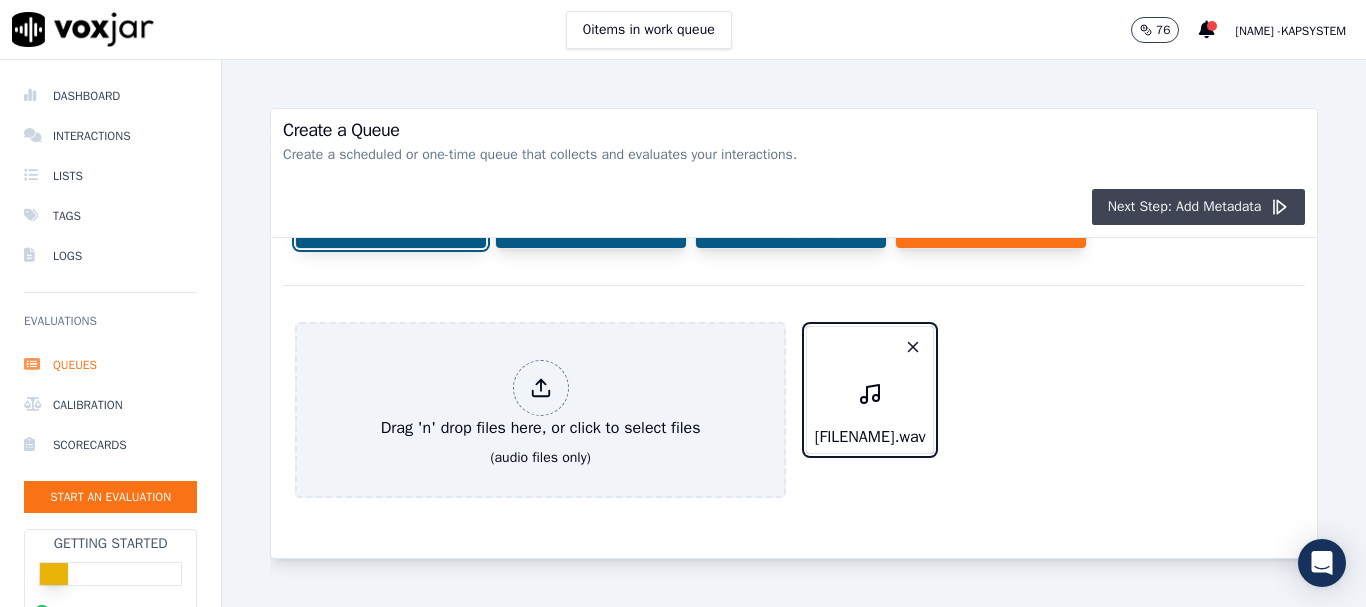 click on "Next Step: Add Metadata" at bounding box center (1199, 207) 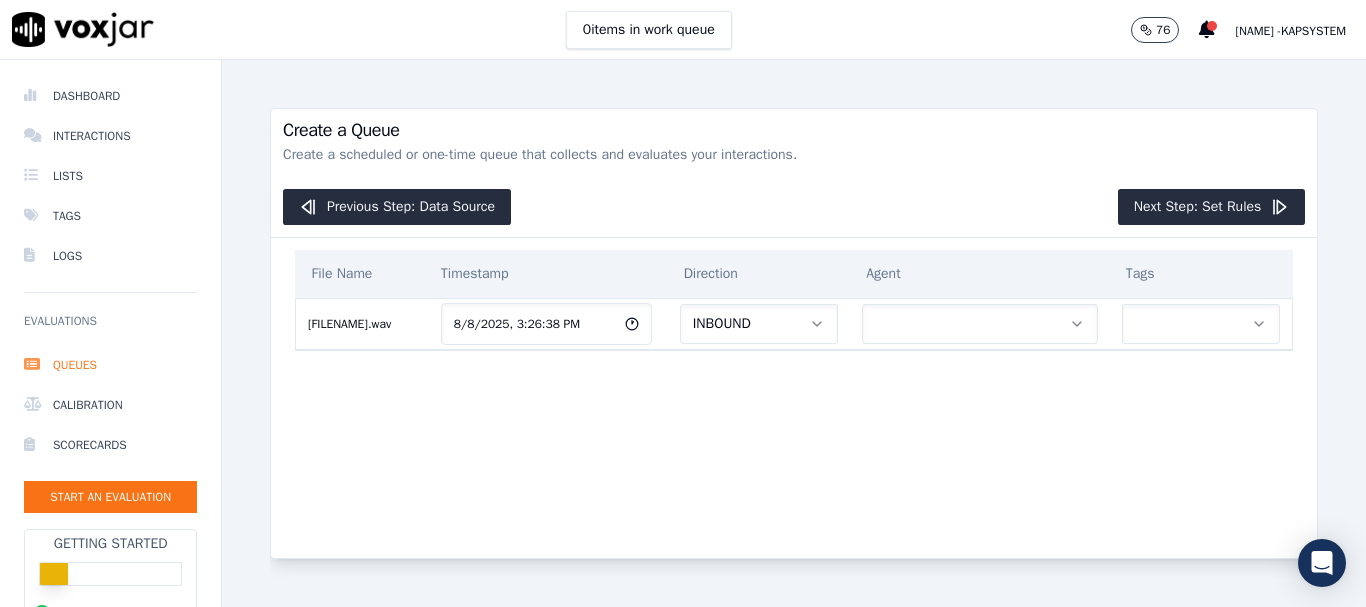scroll, scrollTop: 0, scrollLeft: 117, axis: horizontal 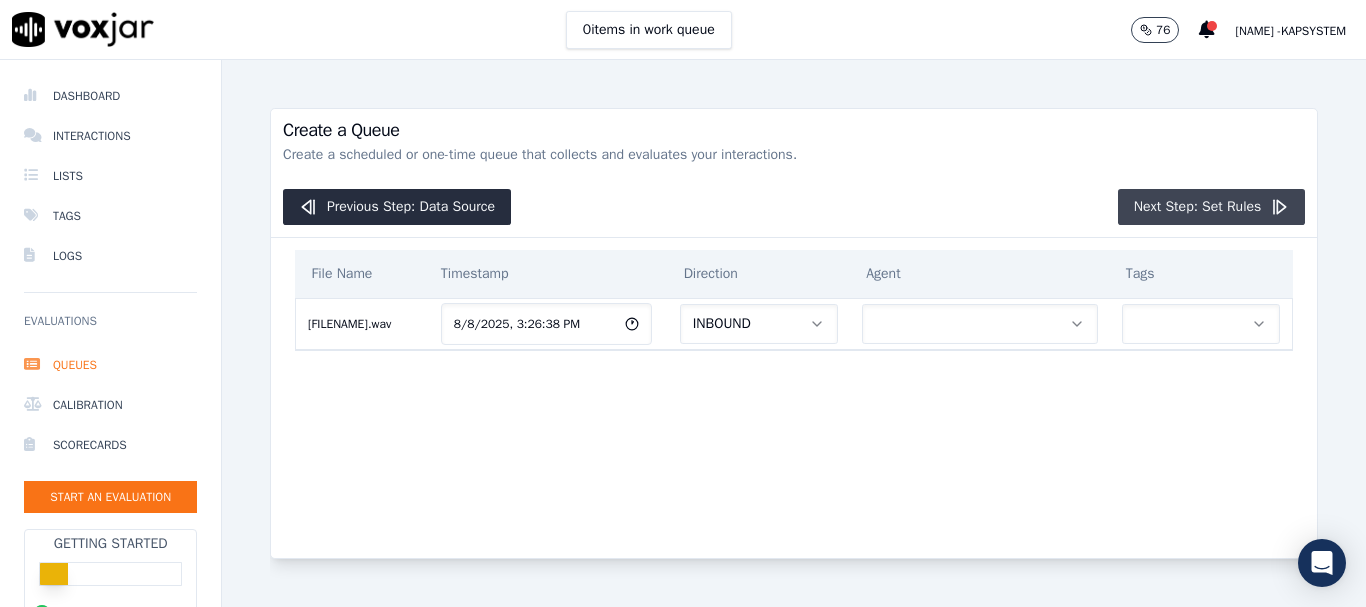 click on "Next Step: Set Rules" 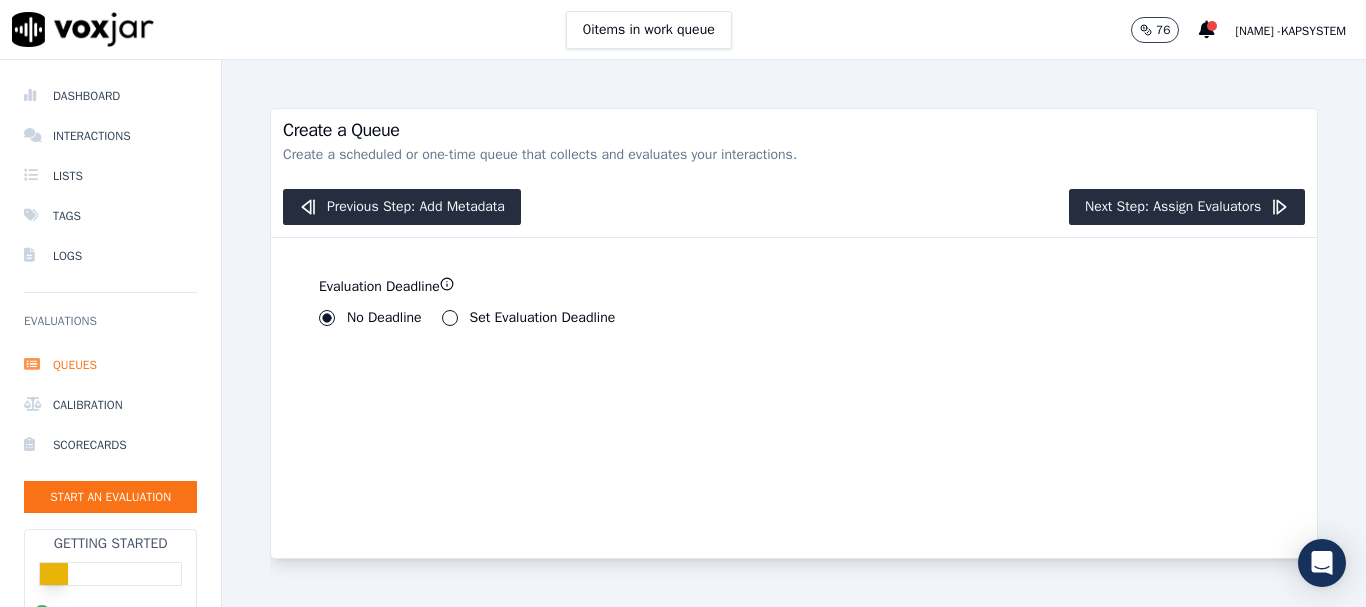 click on "Set Evaluation Deadline" at bounding box center [529, 318] 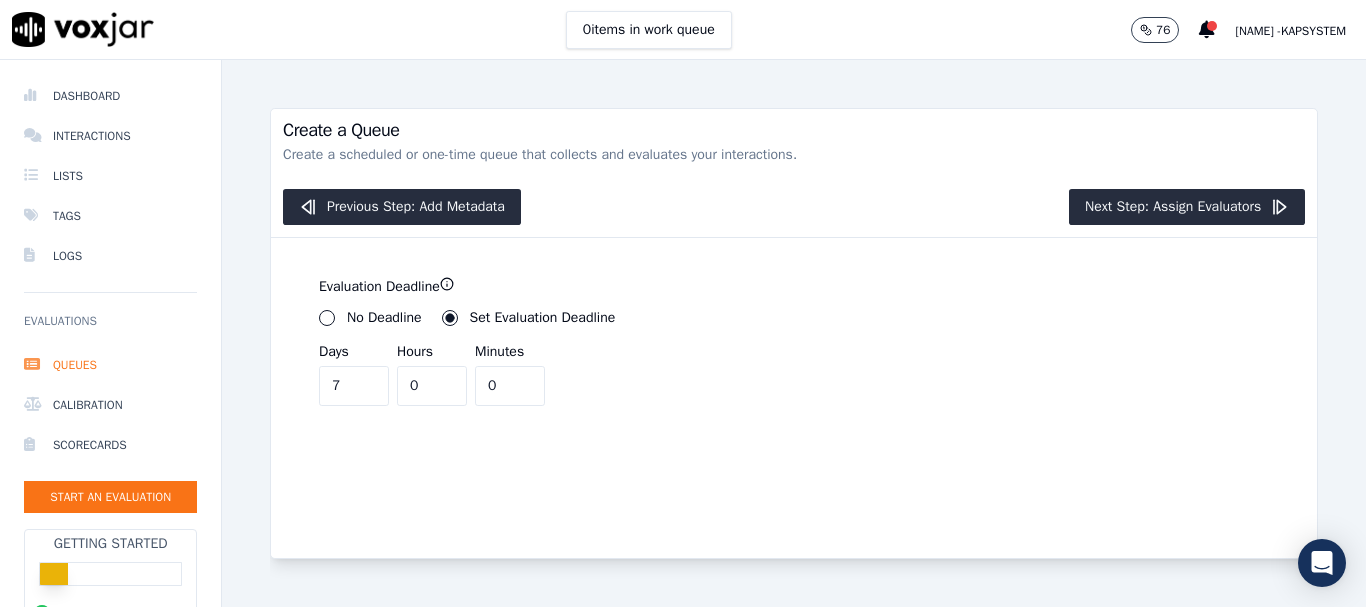click on "No Deadline" at bounding box center [327, 318] 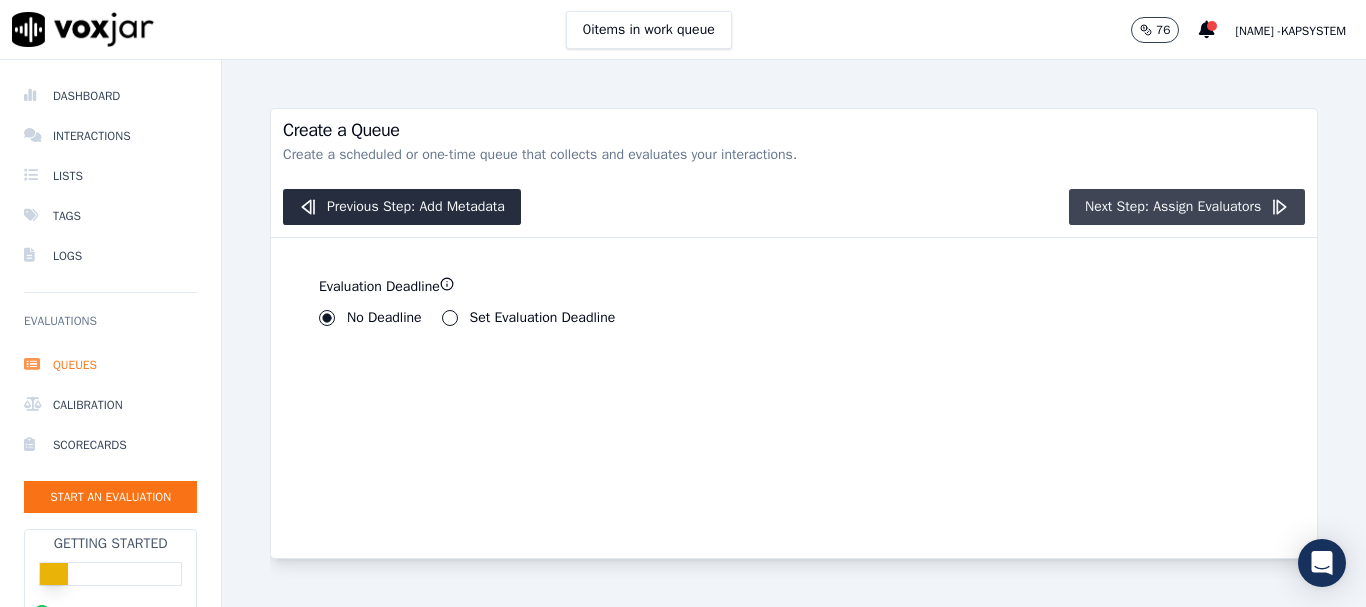 click on "Next Step: Assign Evaluators" 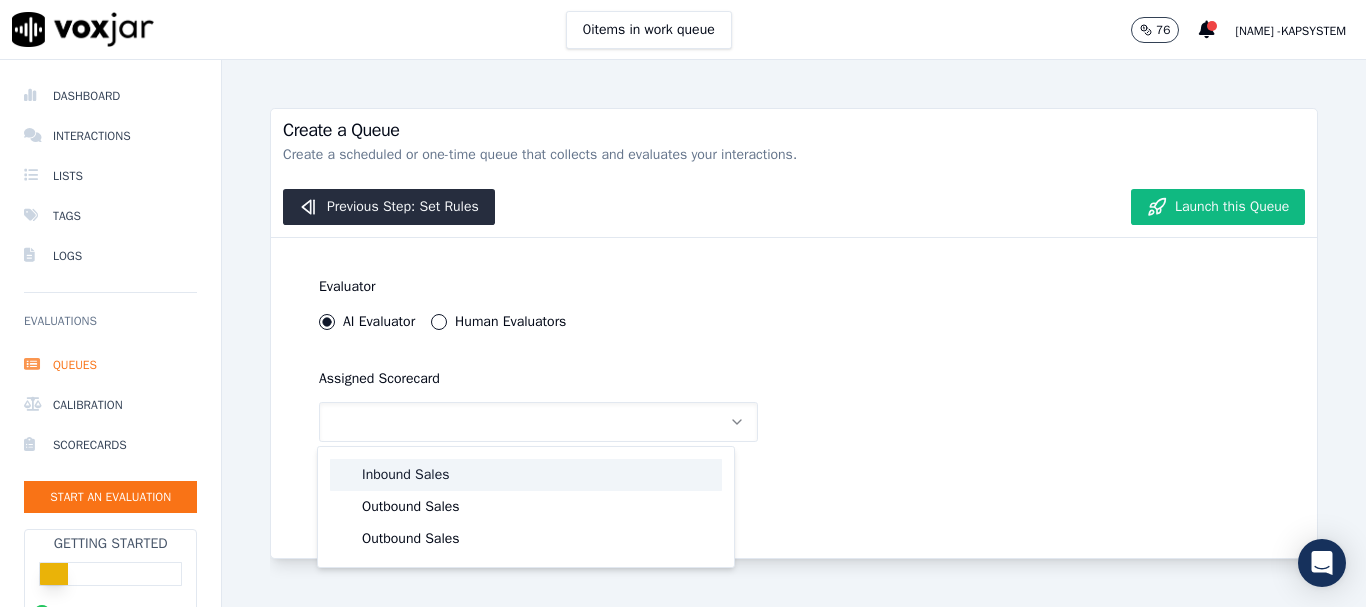 click on "Inbound Sales" at bounding box center (526, 475) 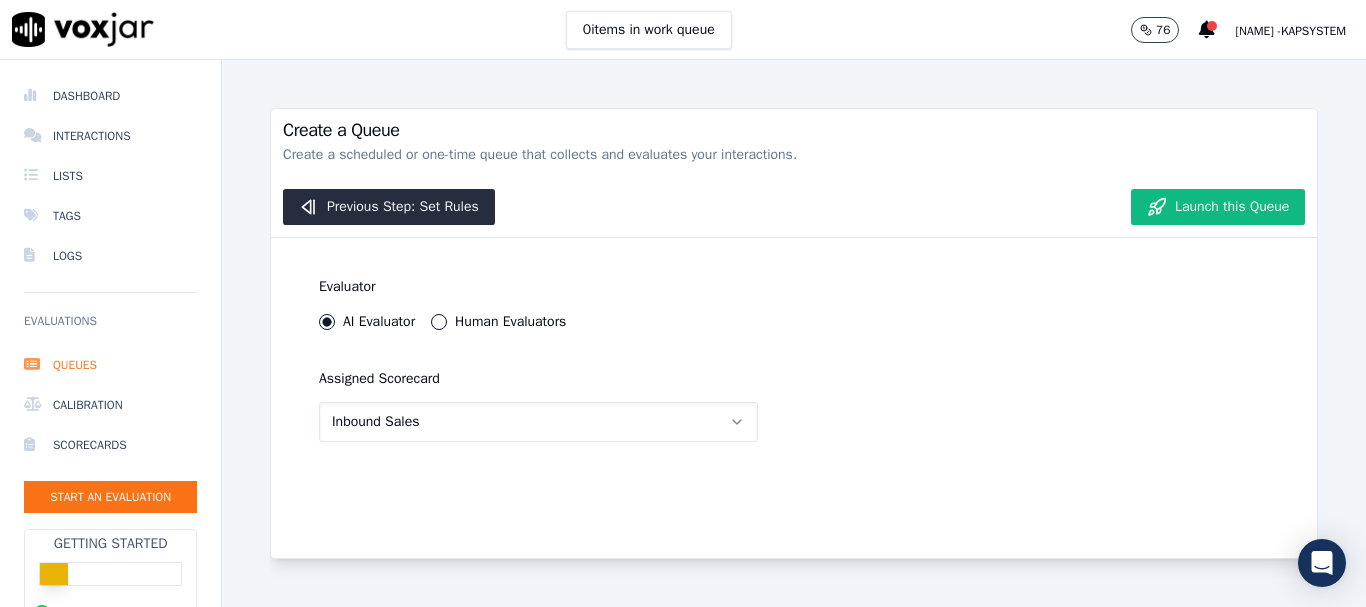 scroll, scrollTop: 1, scrollLeft: 0, axis: vertical 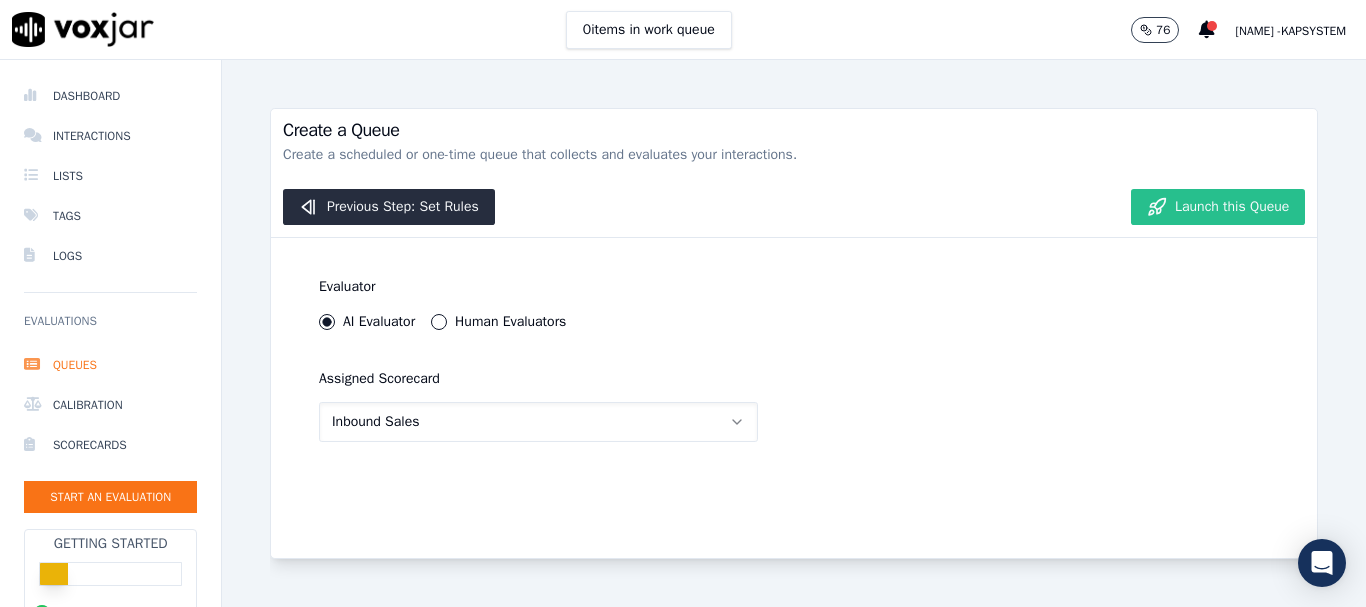 click on "Launch this Queue" 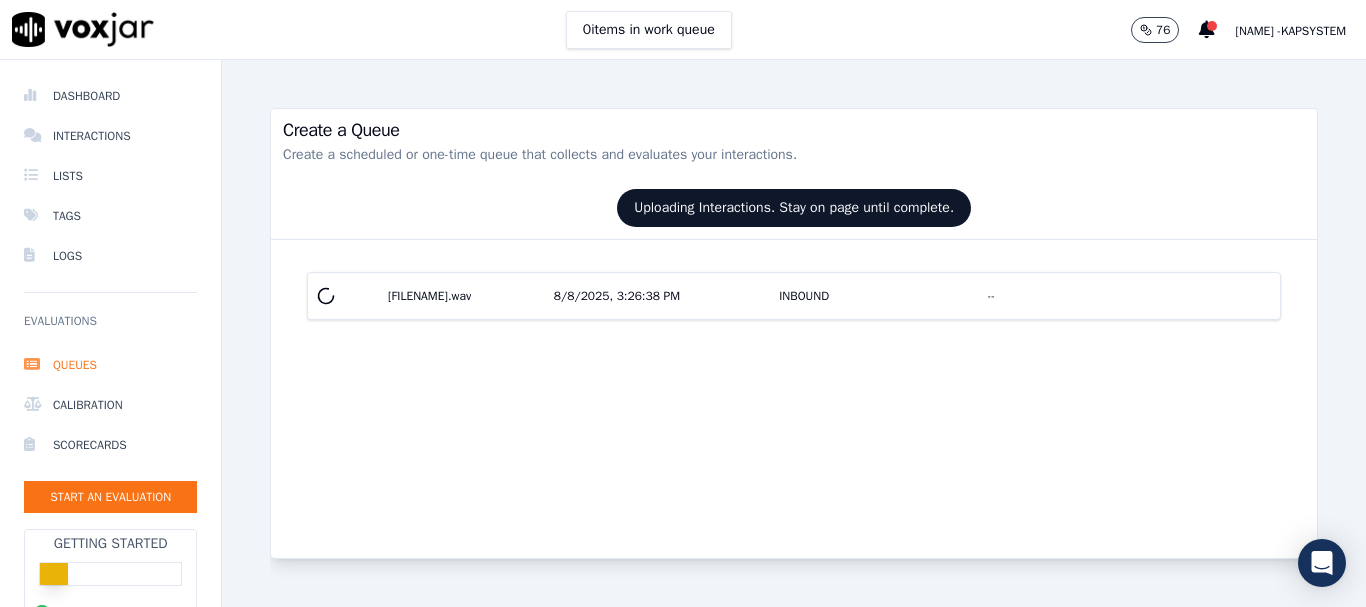 scroll, scrollTop: 0, scrollLeft: 0, axis: both 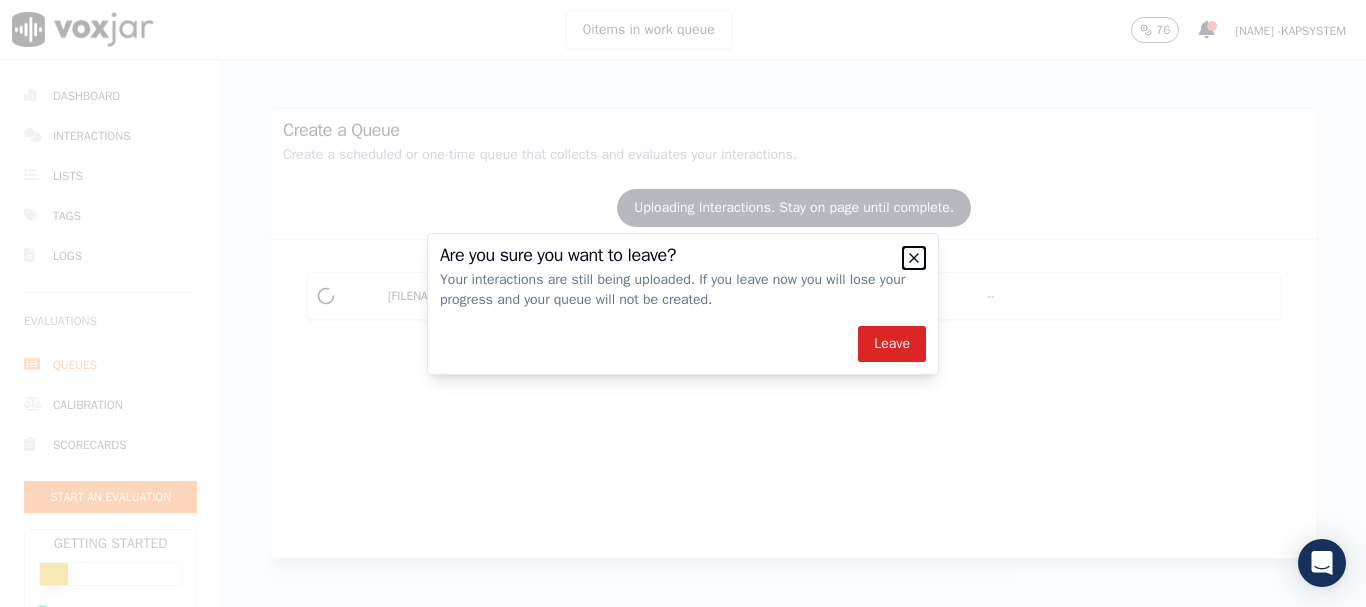 click 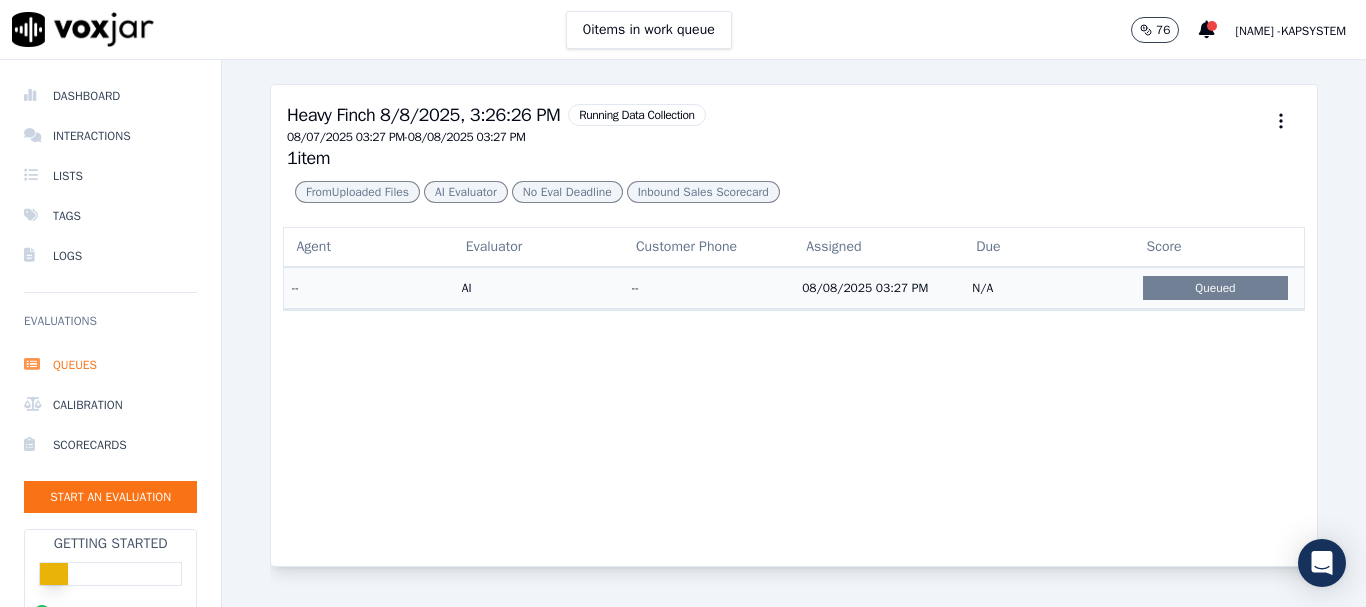 click on "Queued" at bounding box center [1216, 288] 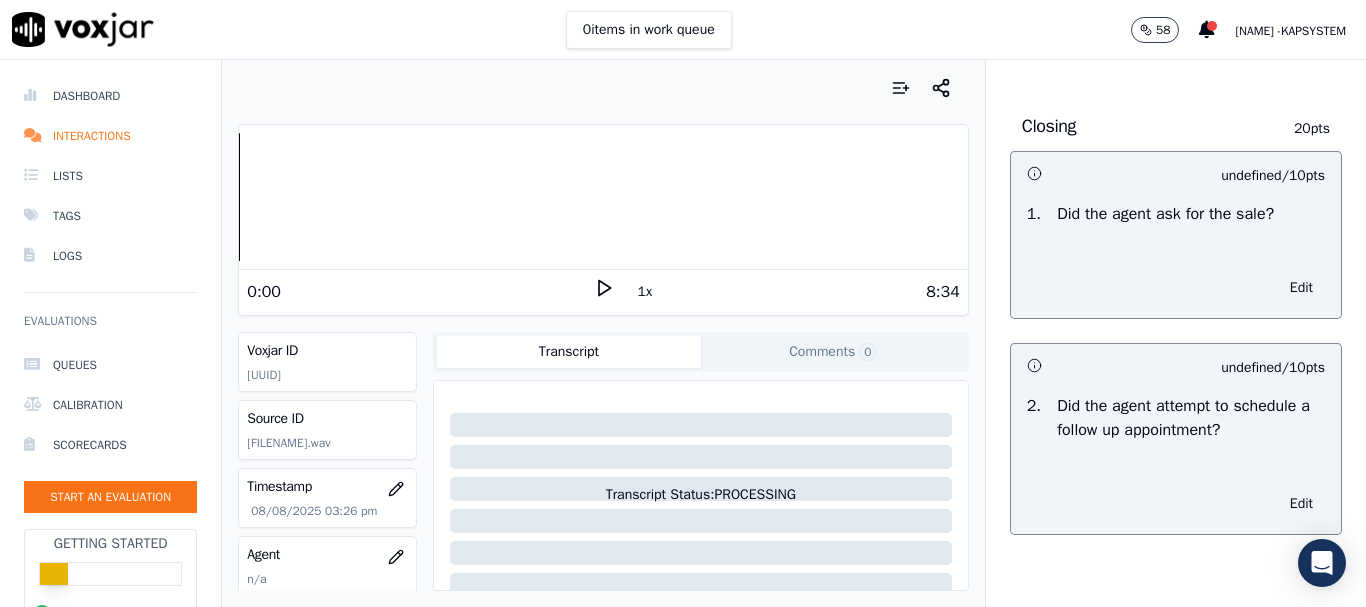 scroll, scrollTop: 2236, scrollLeft: 0, axis: vertical 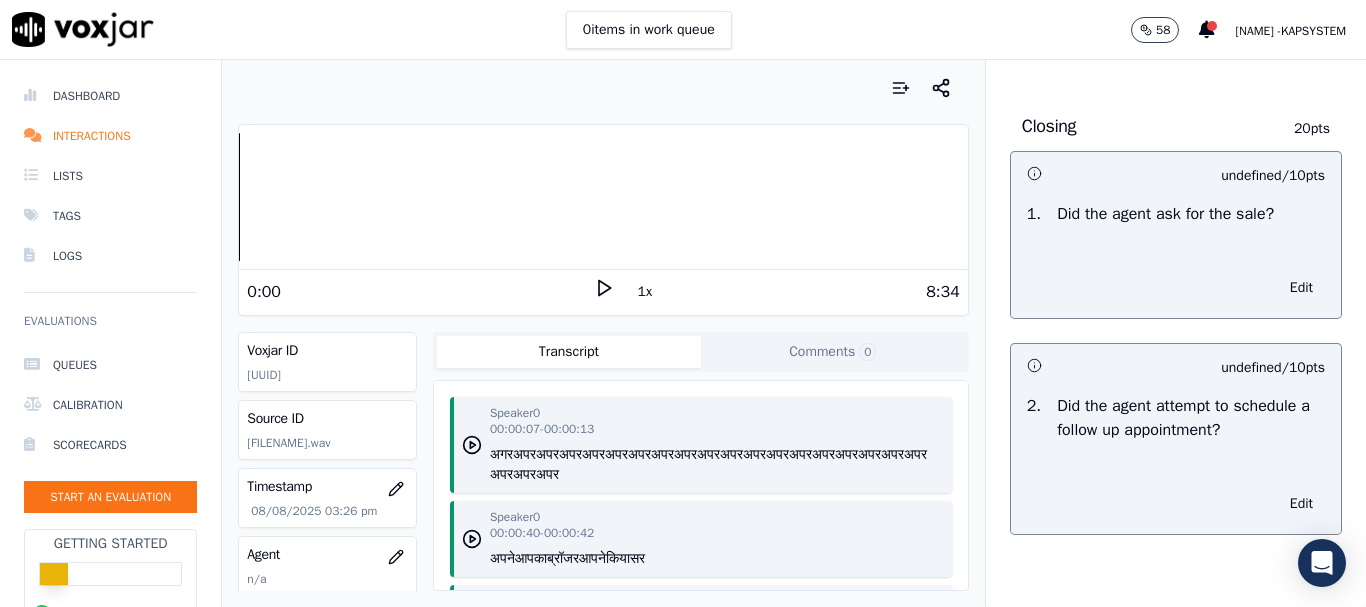 drag, startPoint x: 493, startPoint y: 450, endPoint x: 773, endPoint y: 481, distance: 281.71085 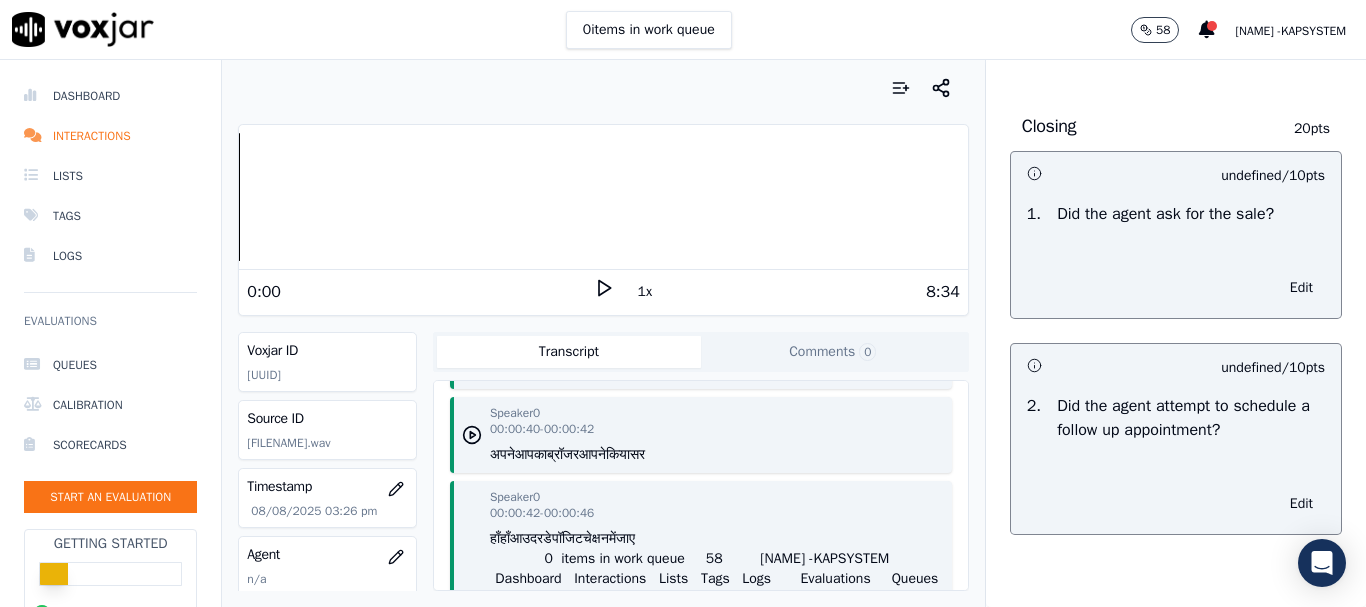 scroll, scrollTop: 100, scrollLeft: 0, axis: vertical 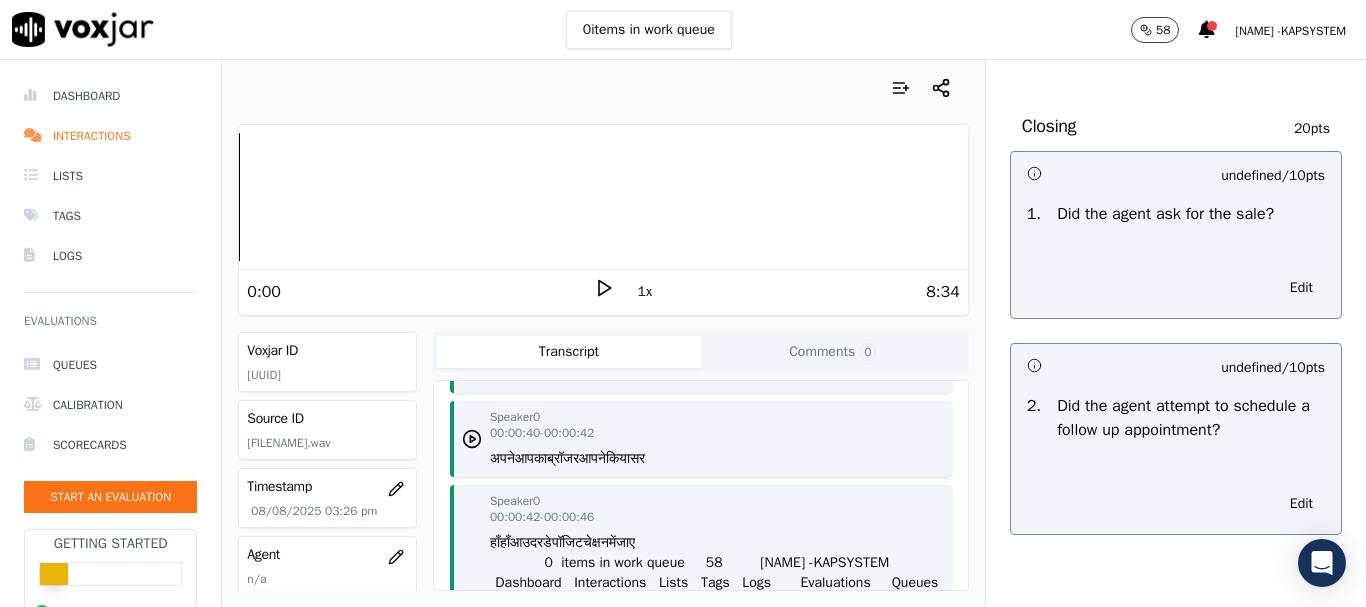 click 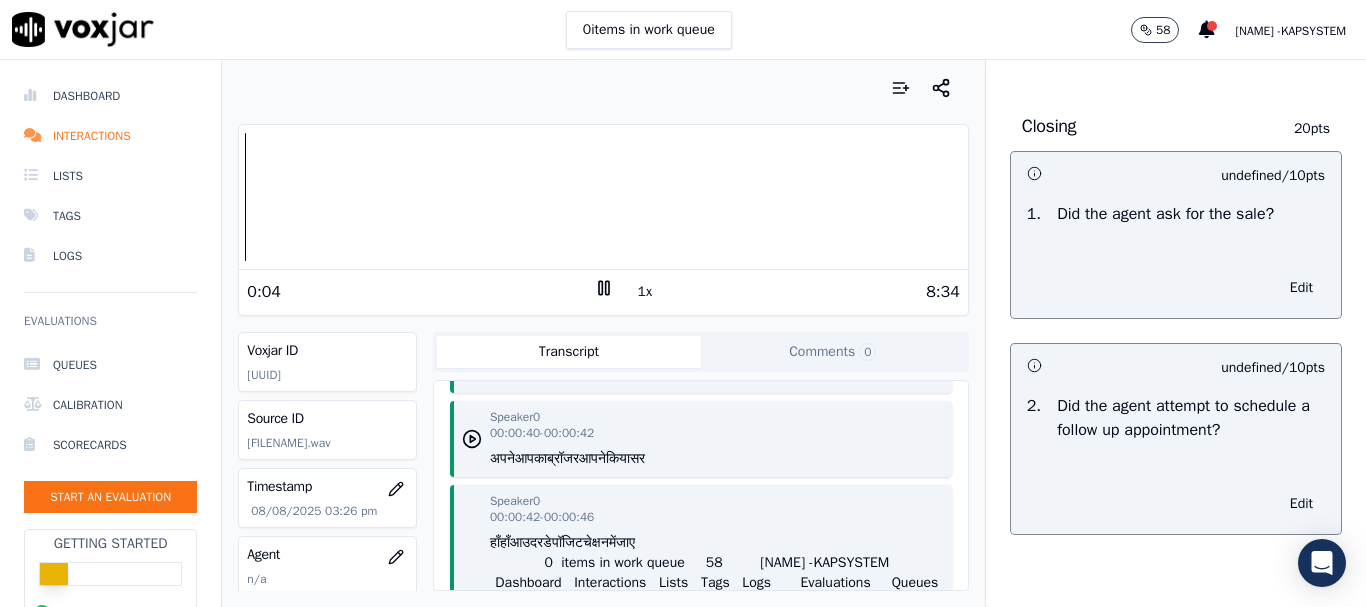 click 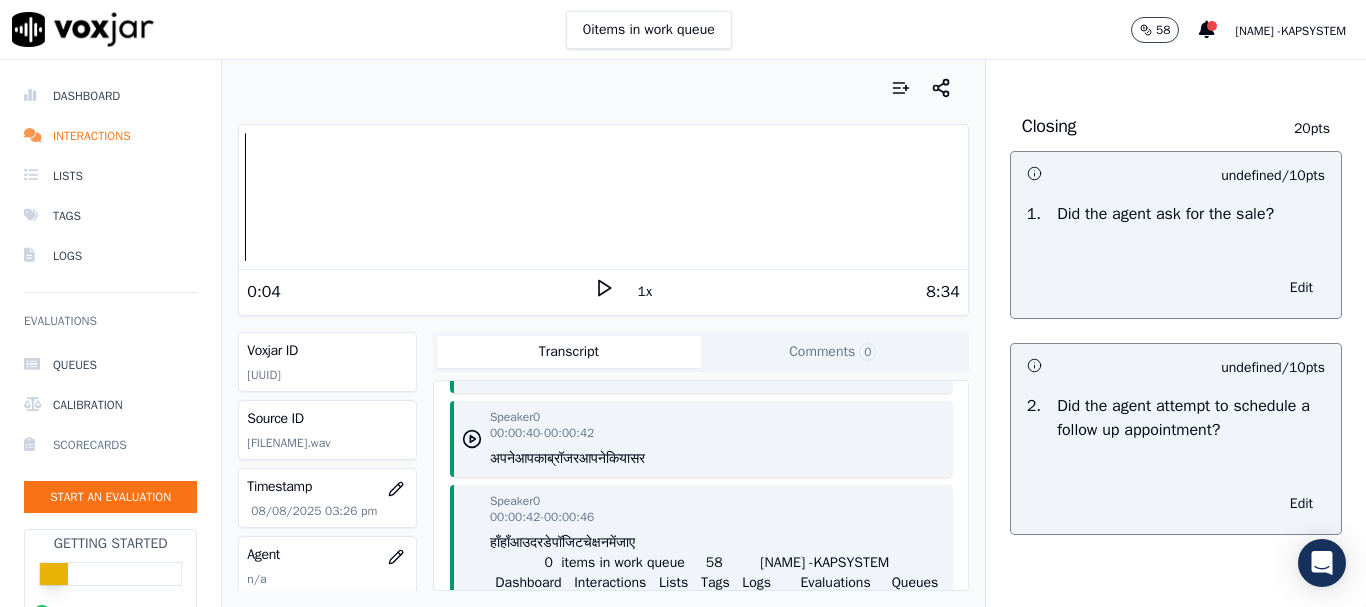 click on "Scorecards" at bounding box center [110, 445] 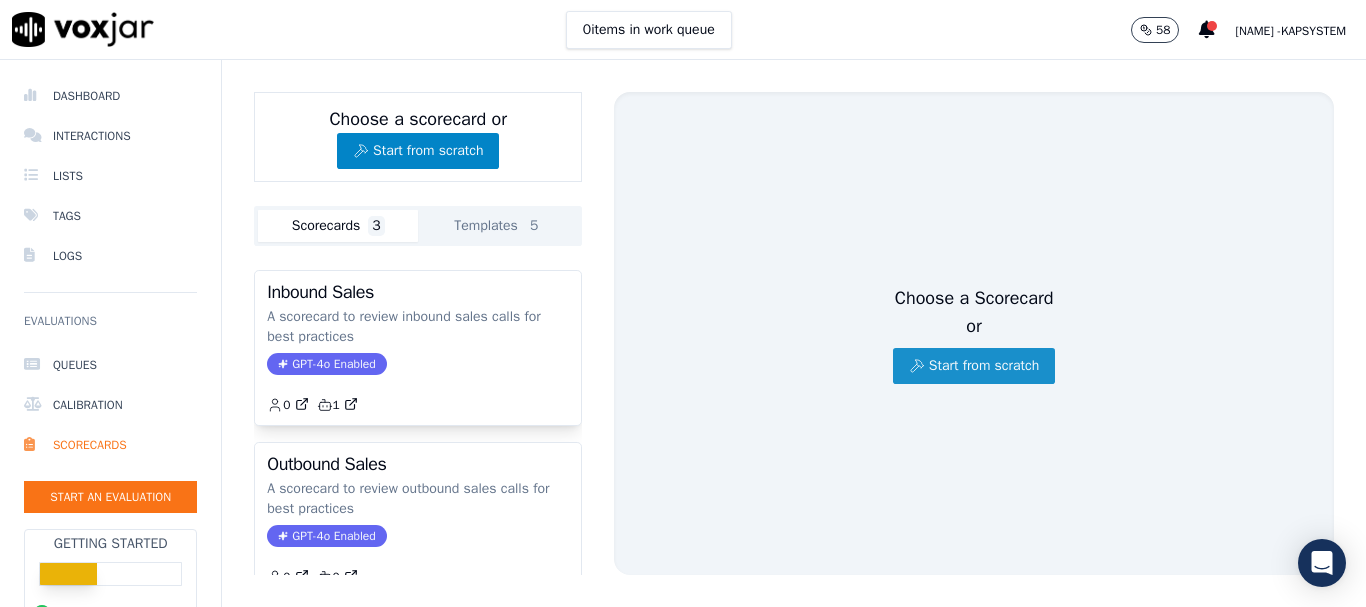 click on "Start from scratch" at bounding box center [974, 366] 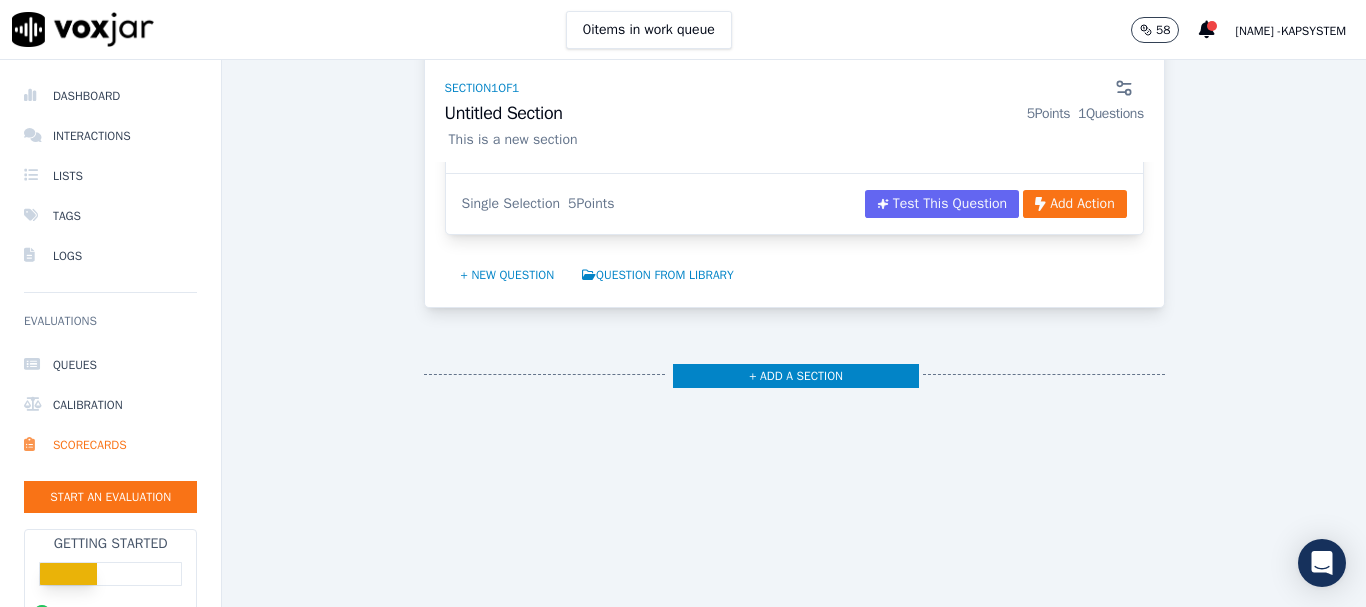 scroll, scrollTop: 0, scrollLeft: 0, axis: both 